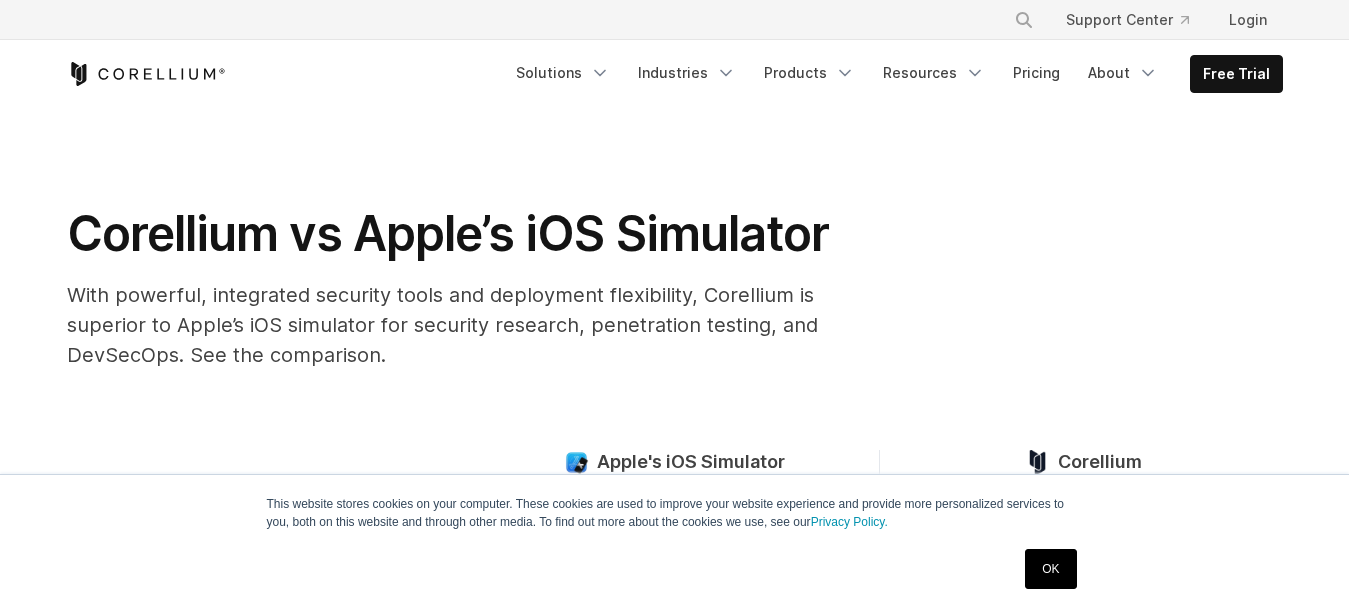 scroll, scrollTop: 0, scrollLeft: 0, axis: both 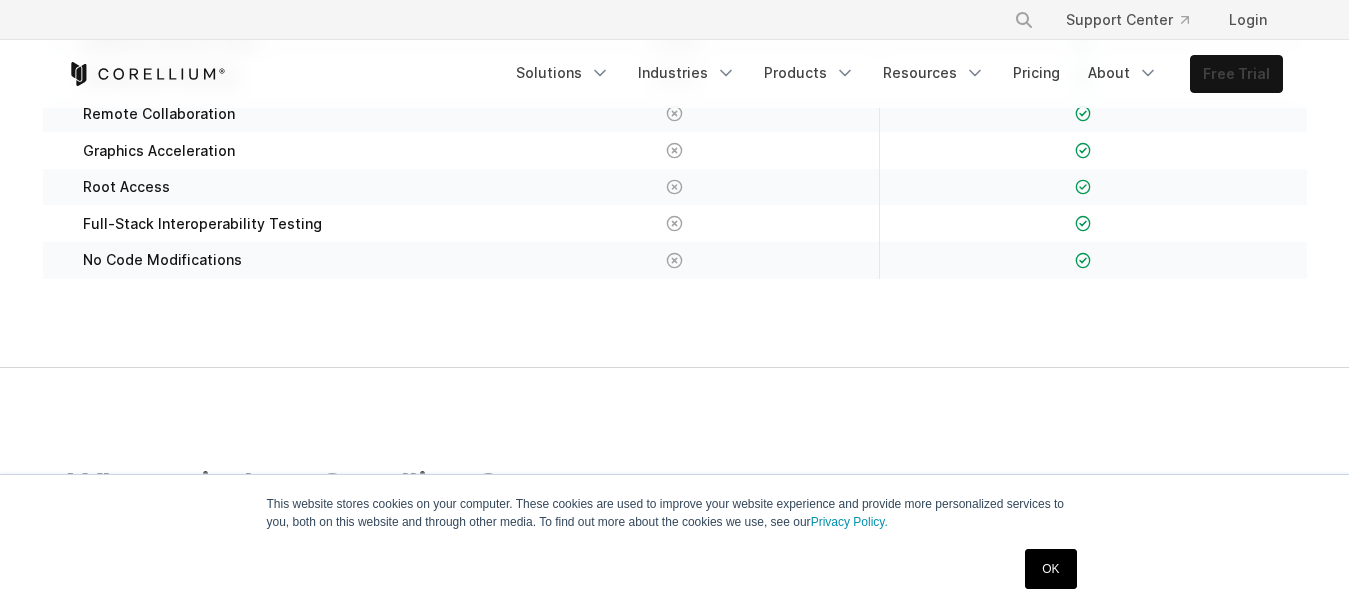 click on "Free Trial" at bounding box center [1236, 74] 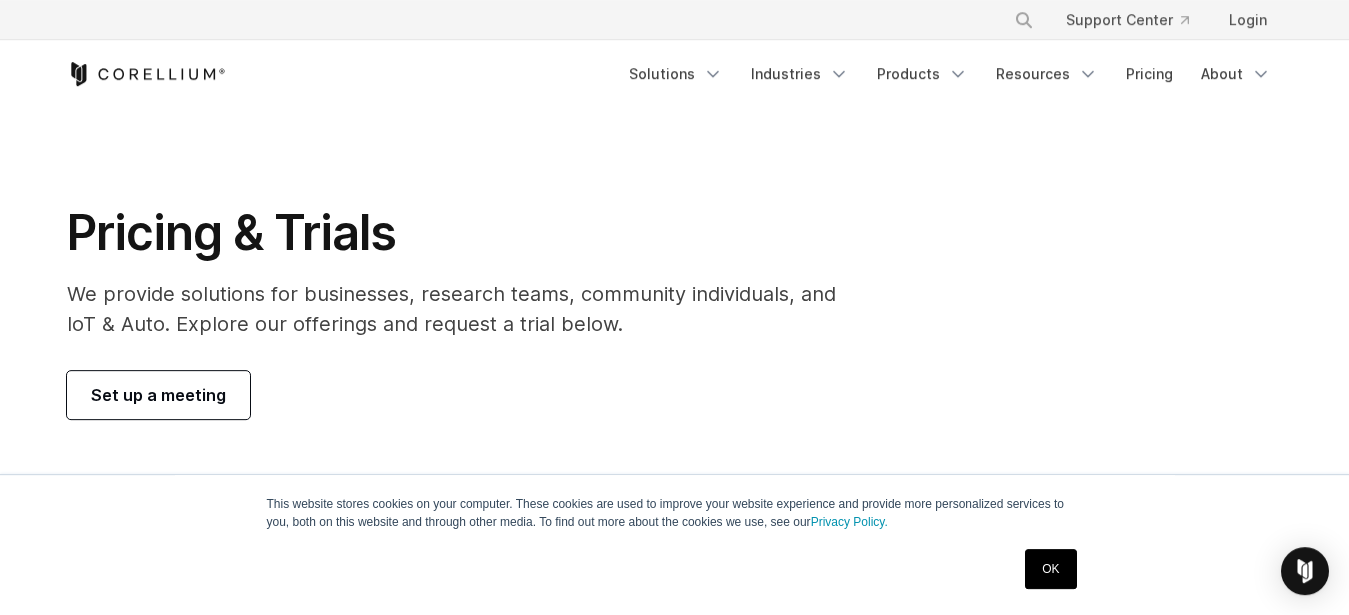 scroll, scrollTop: 0, scrollLeft: 0, axis: both 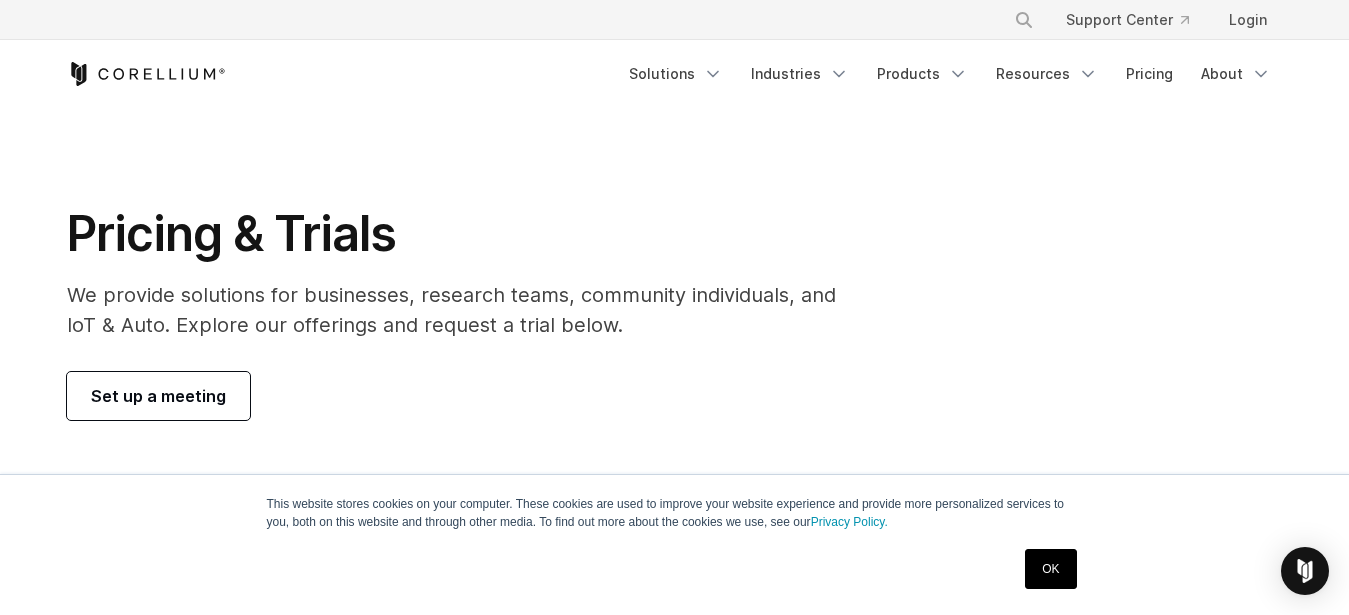 click on "OK" at bounding box center [1050, 569] 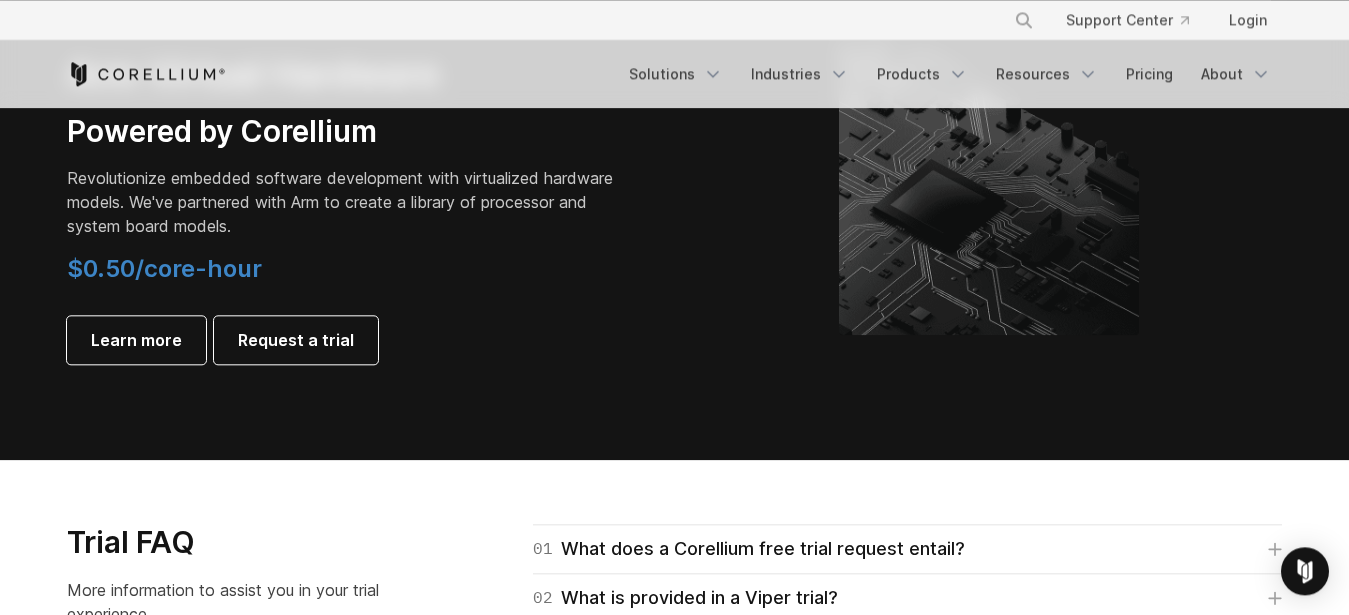 scroll, scrollTop: 2479, scrollLeft: 0, axis: vertical 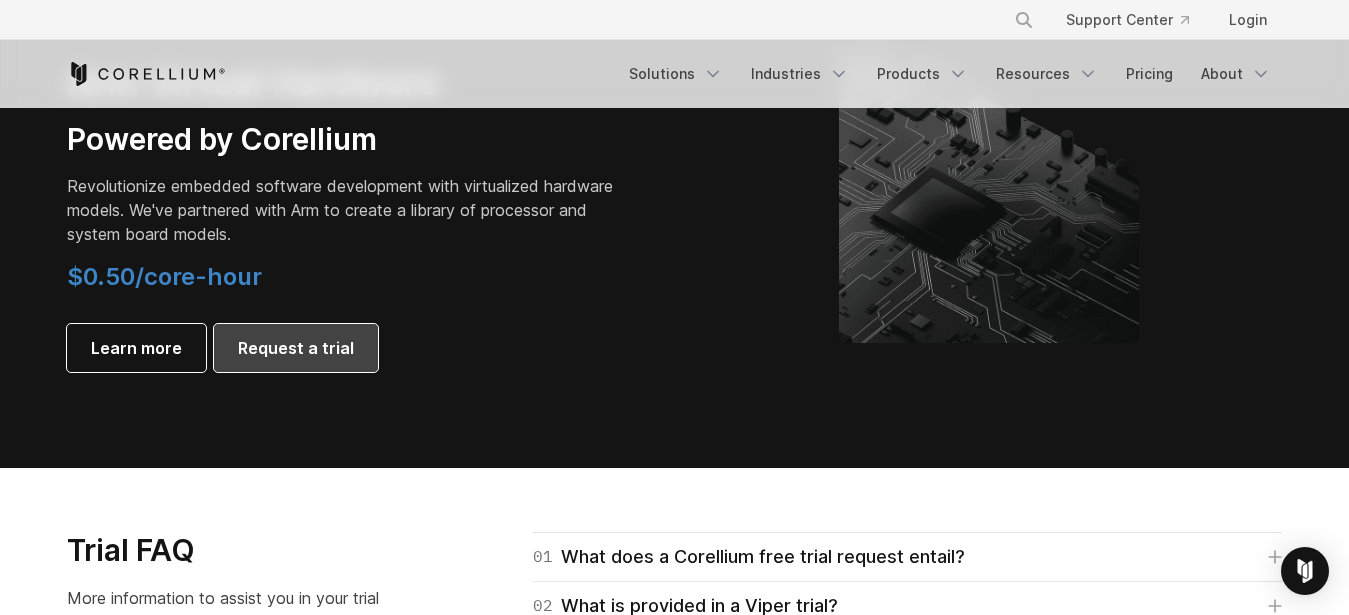 click on "Request a trial" at bounding box center [296, 348] 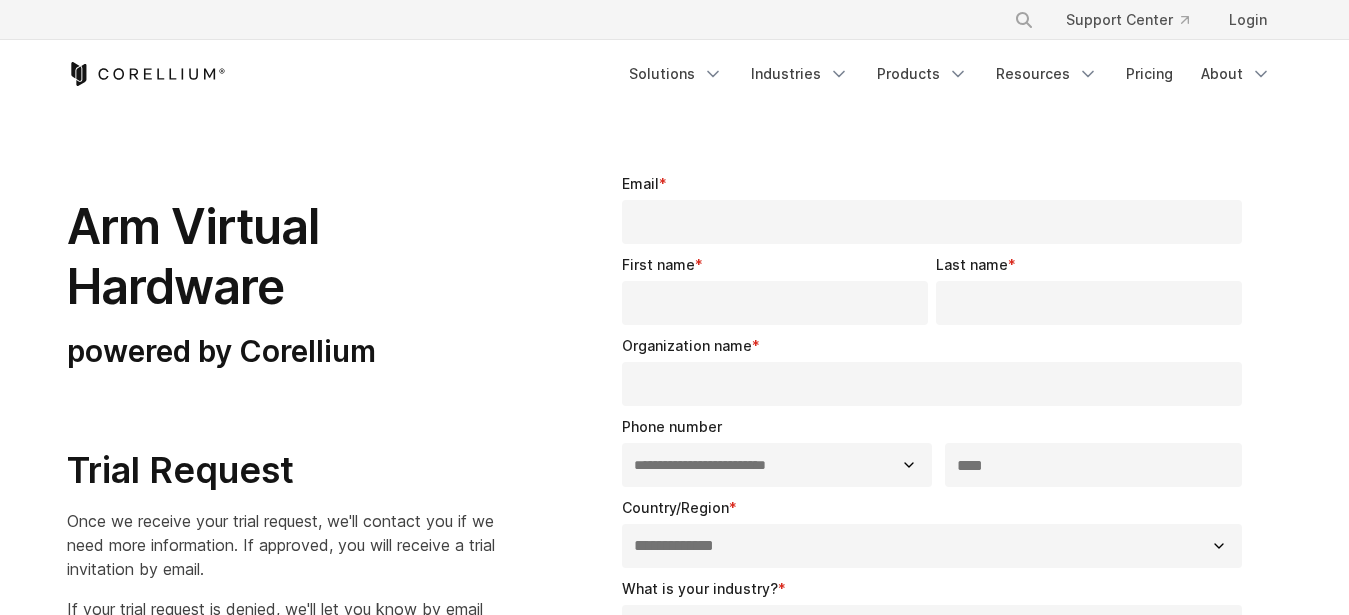select on "**" 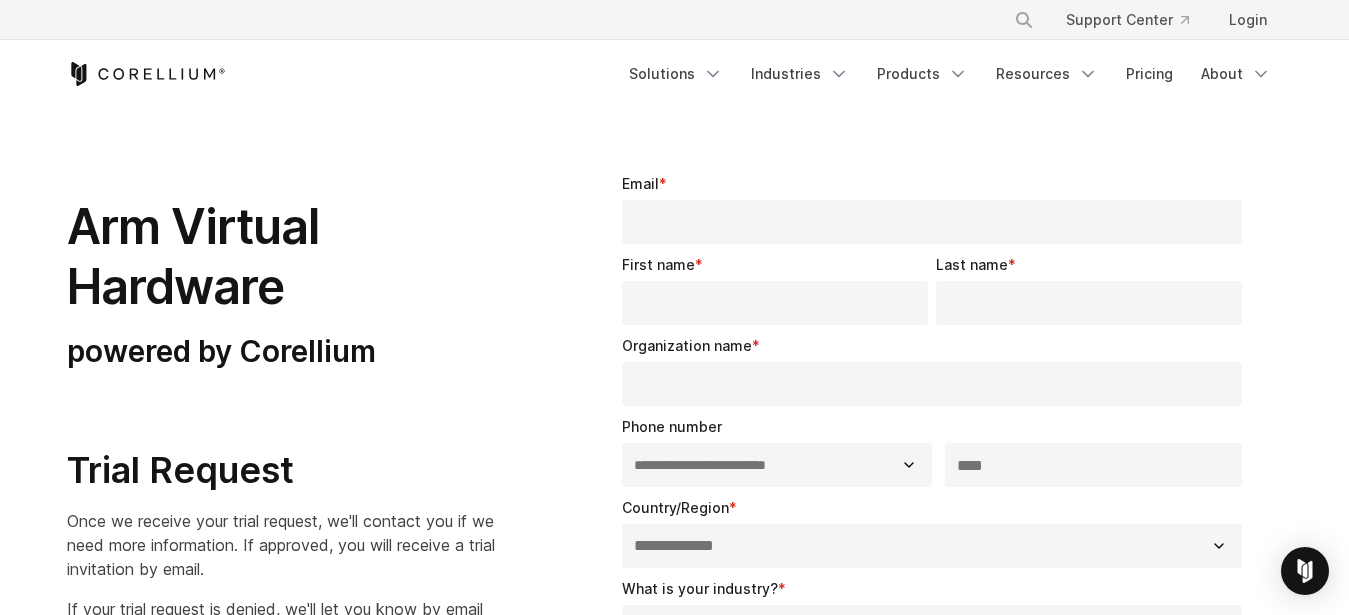click on "Email *" at bounding box center (932, 222) 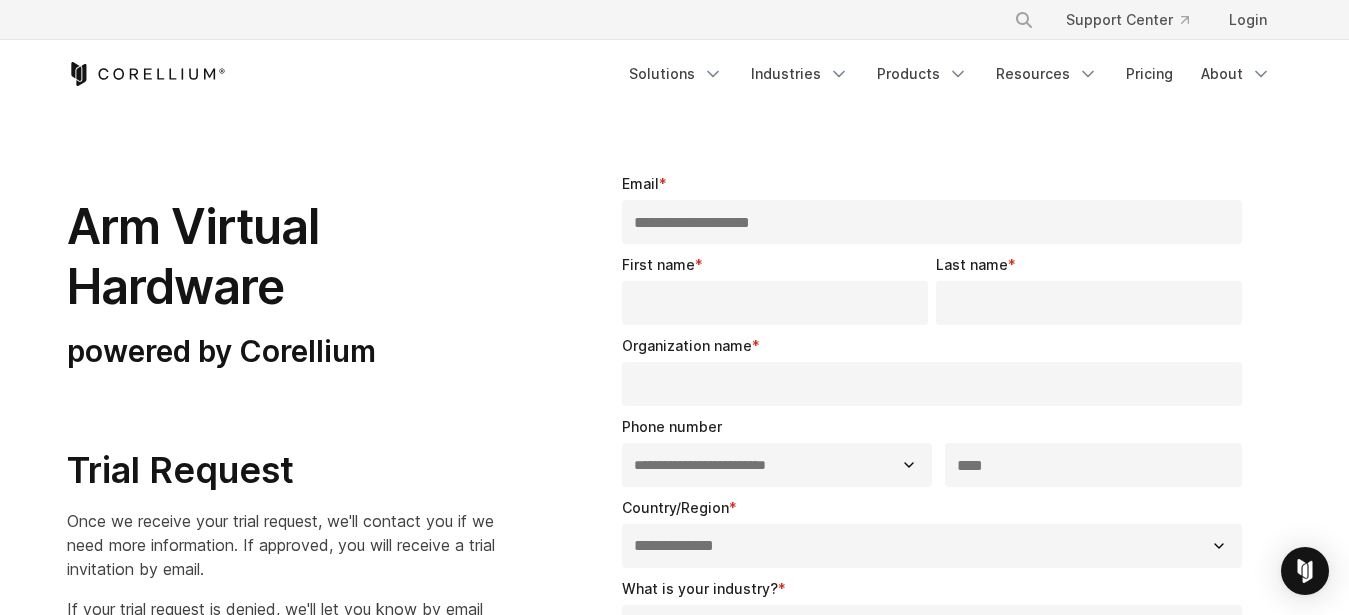 type on "**********" 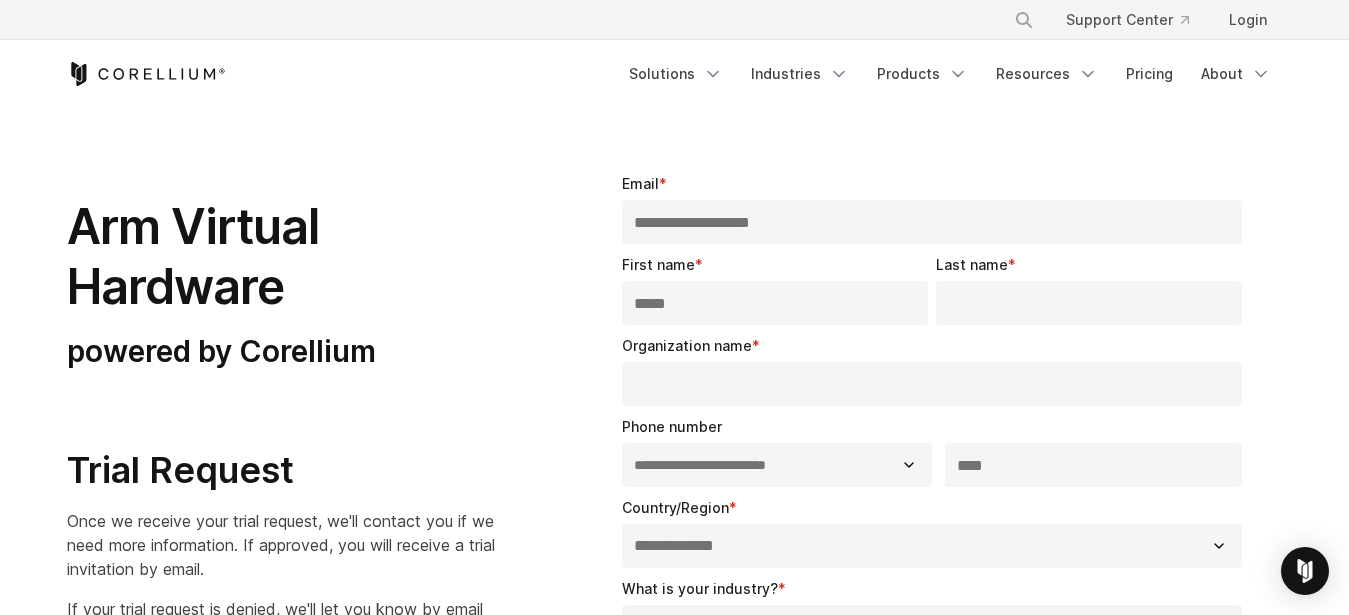 type on "*****" 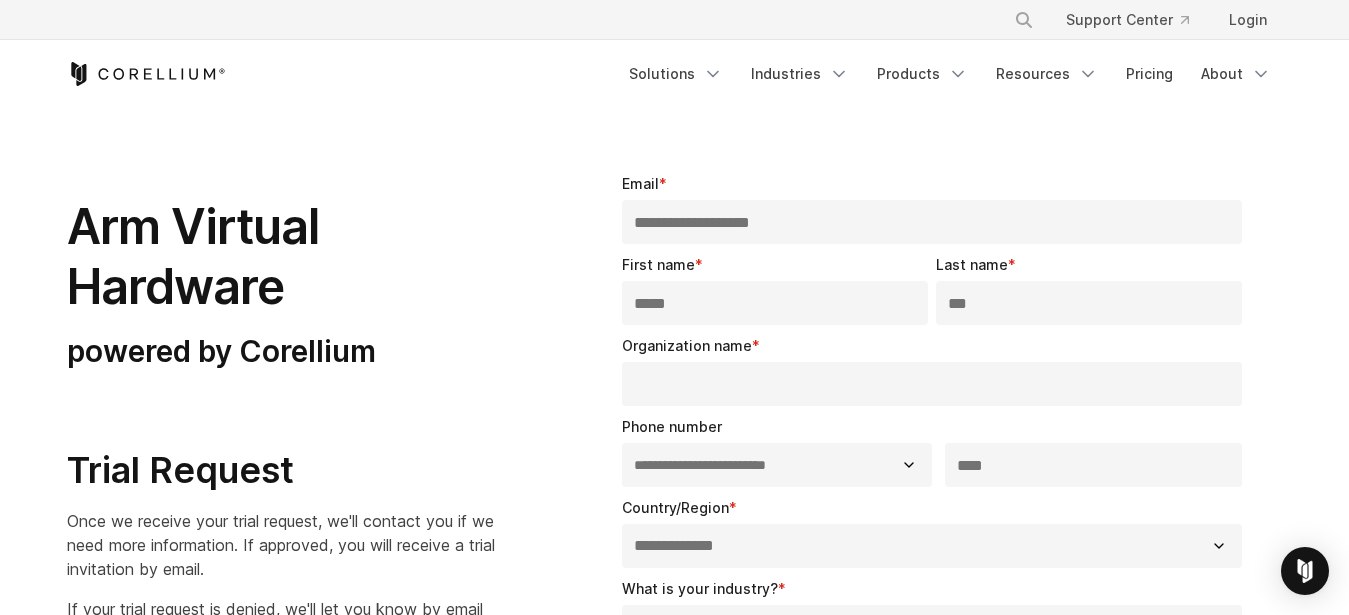 type on "***" 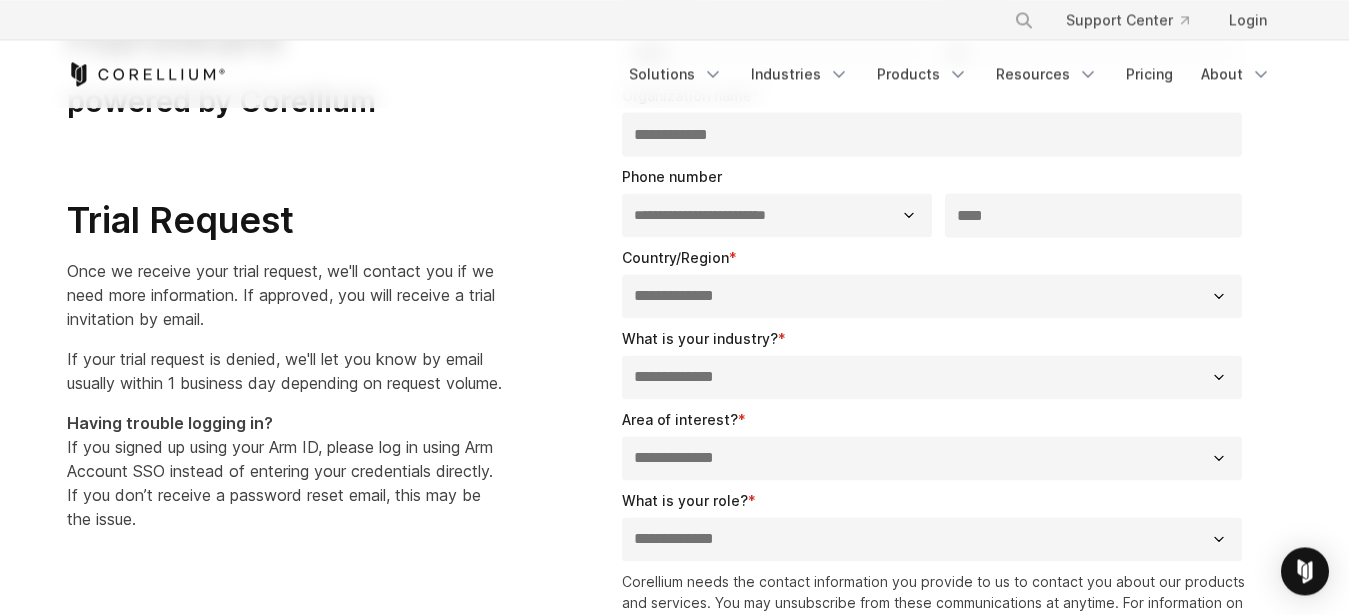 scroll, scrollTop: 252, scrollLeft: 0, axis: vertical 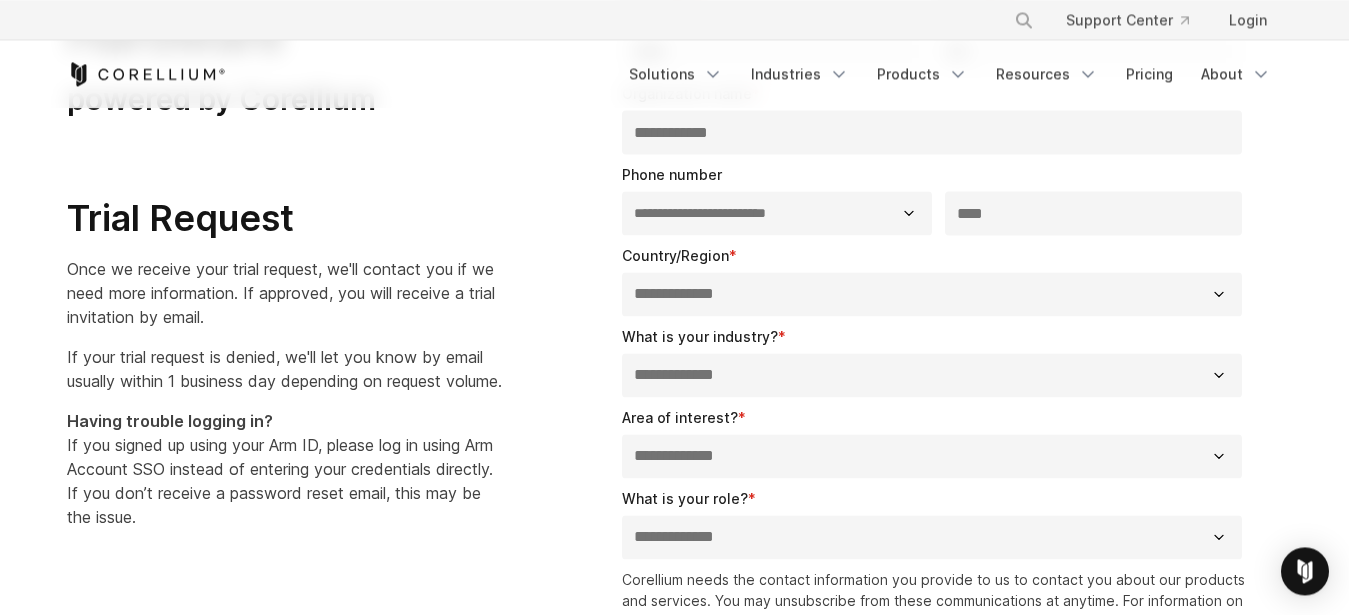 type on "**********" 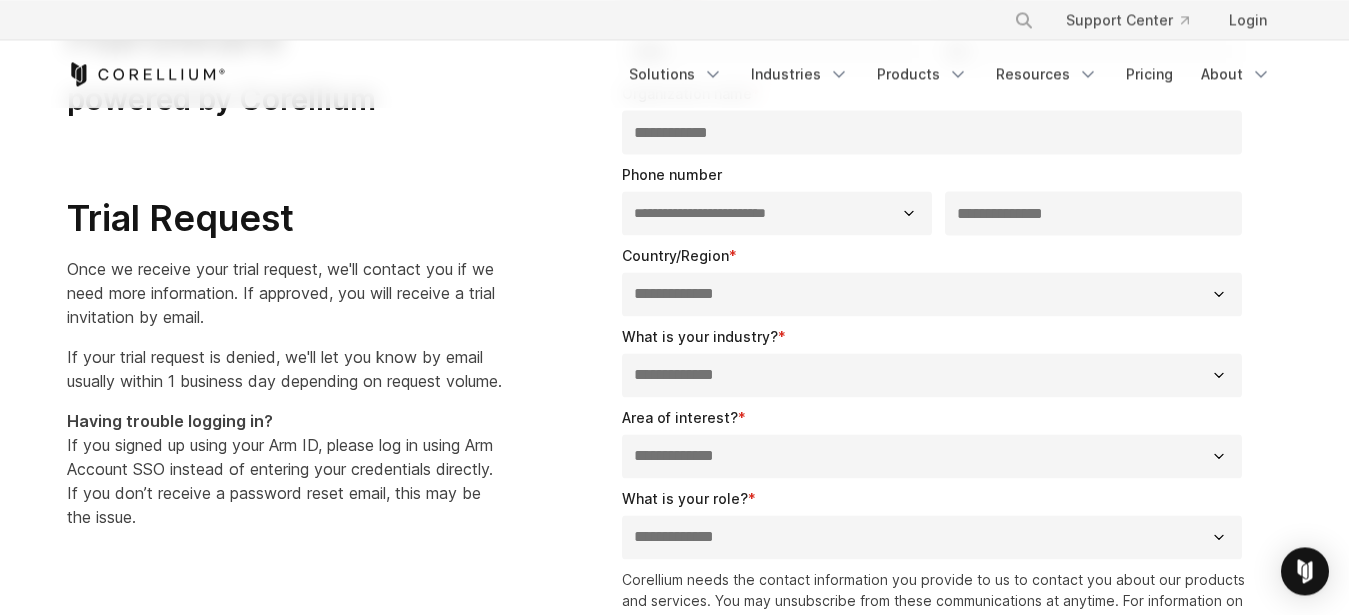 type on "**********" 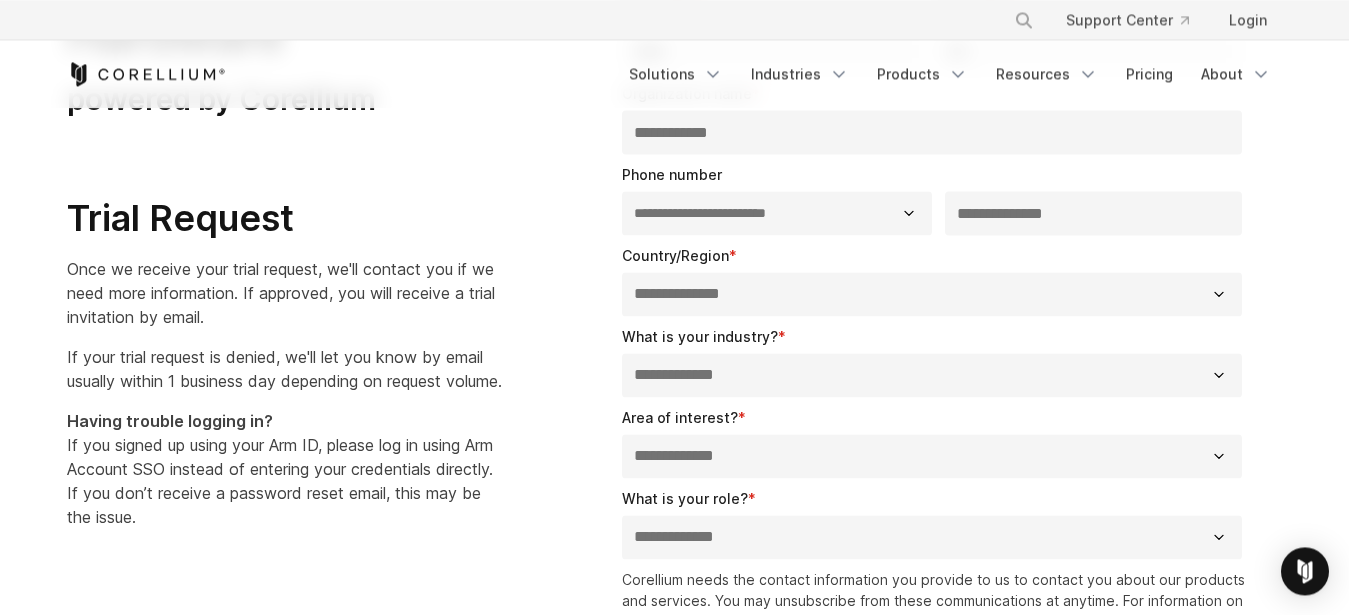 click on "**********" at bounding box center [0, 0] 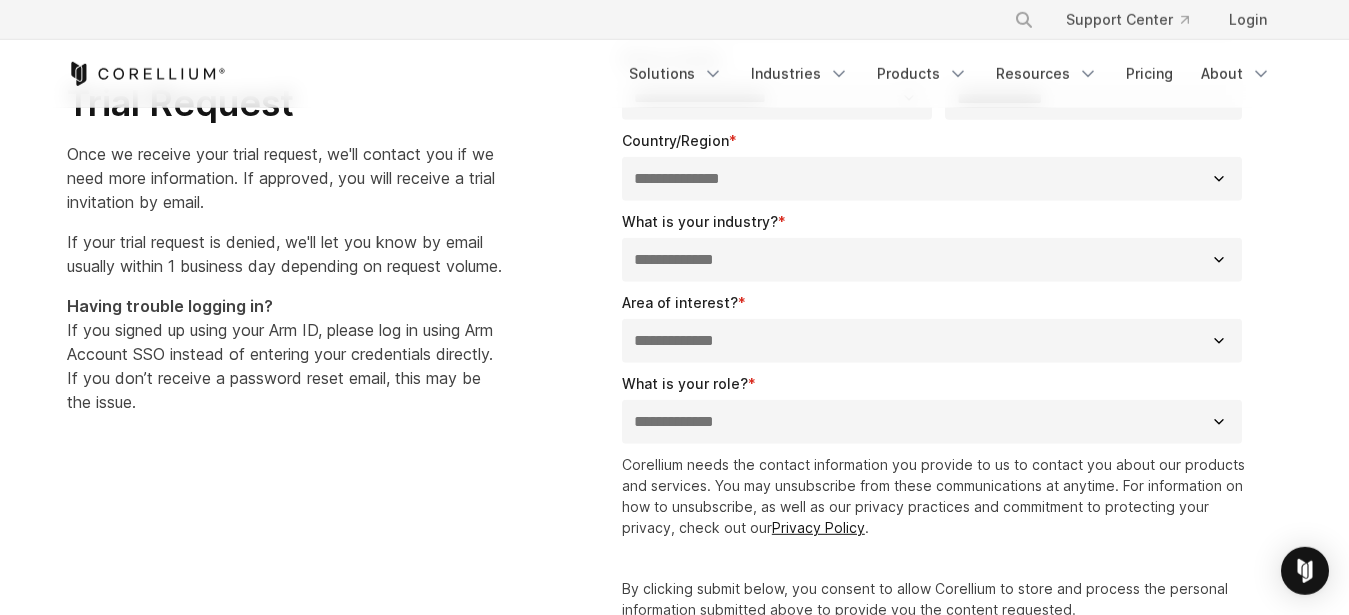 scroll, scrollTop: 136, scrollLeft: 0, axis: vertical 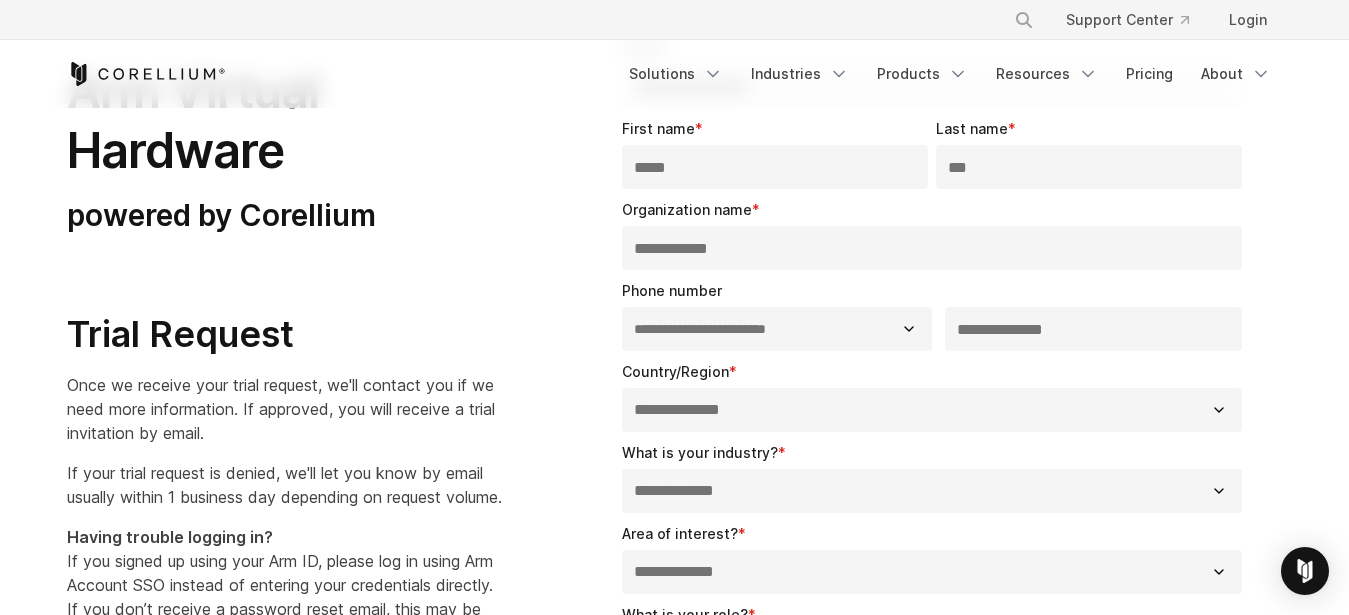 click on "**********" at bounding box center (932, 410) 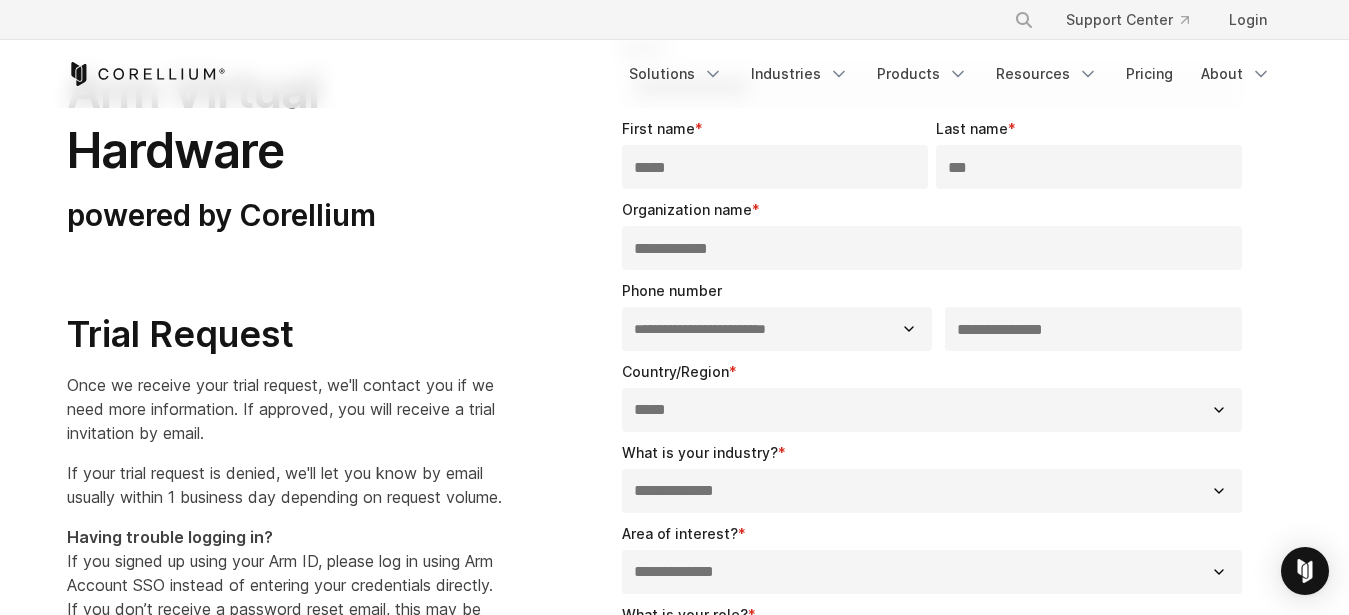 click on "*****" at bounding box center (0, 0) 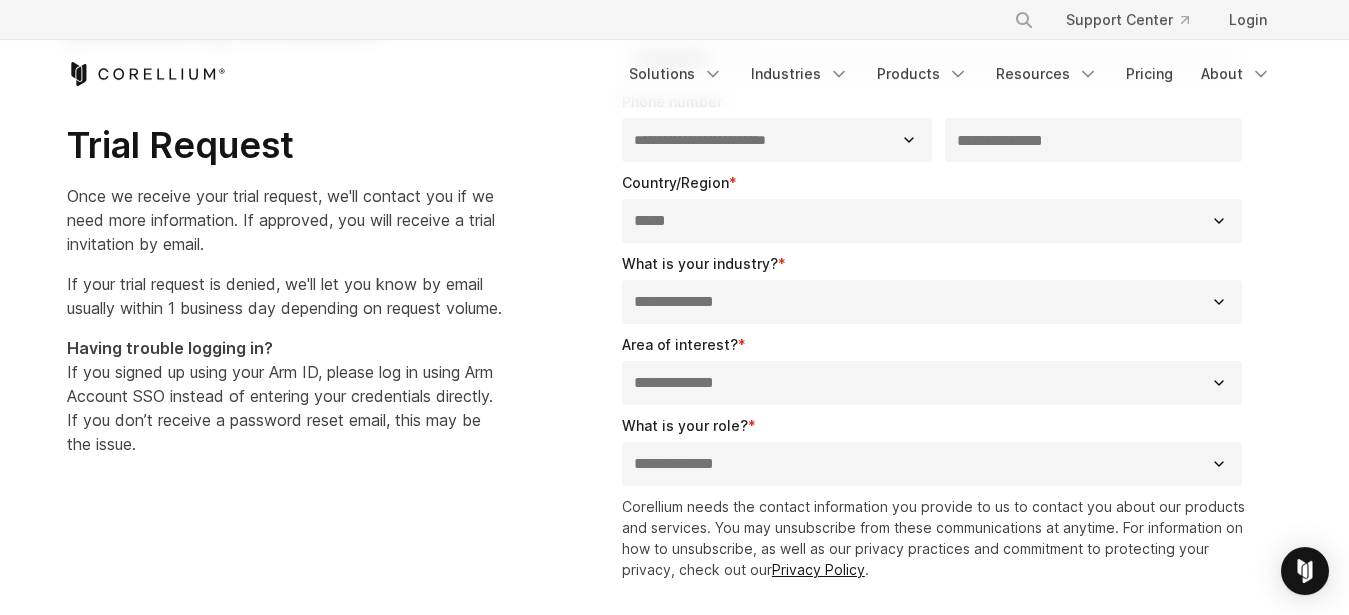 scroll, scrollTop: 326, scrollLeft: 0, axis: vertical 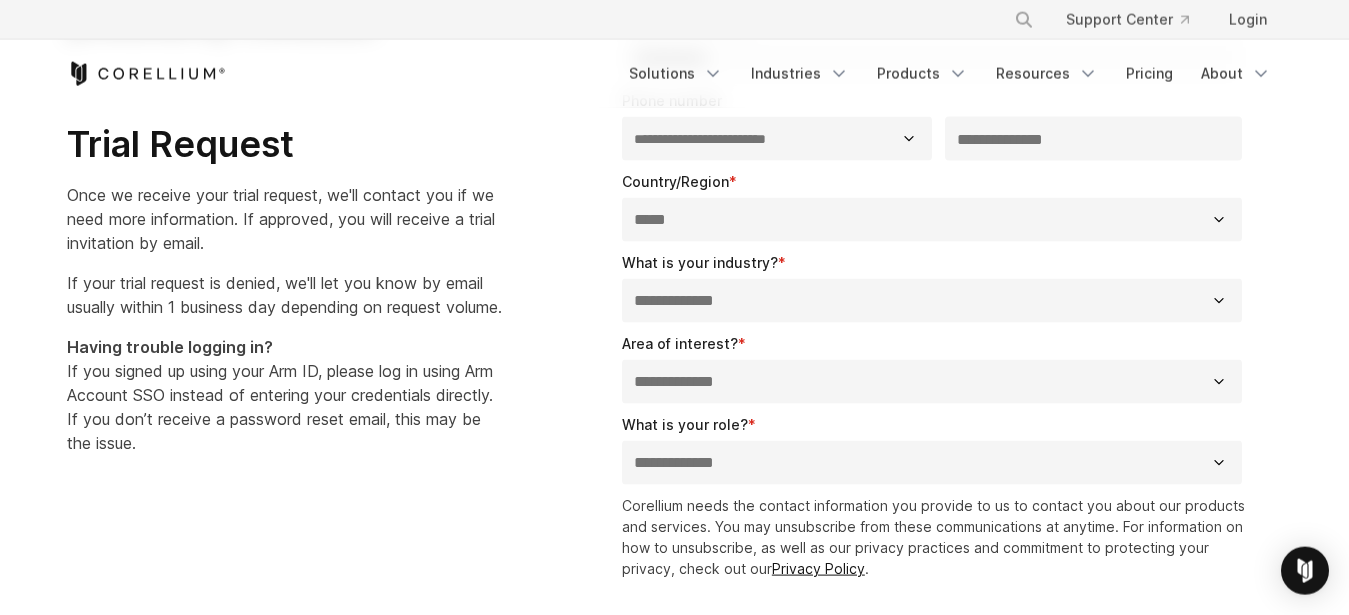 click on "**********" at bounding box center (932, 301) 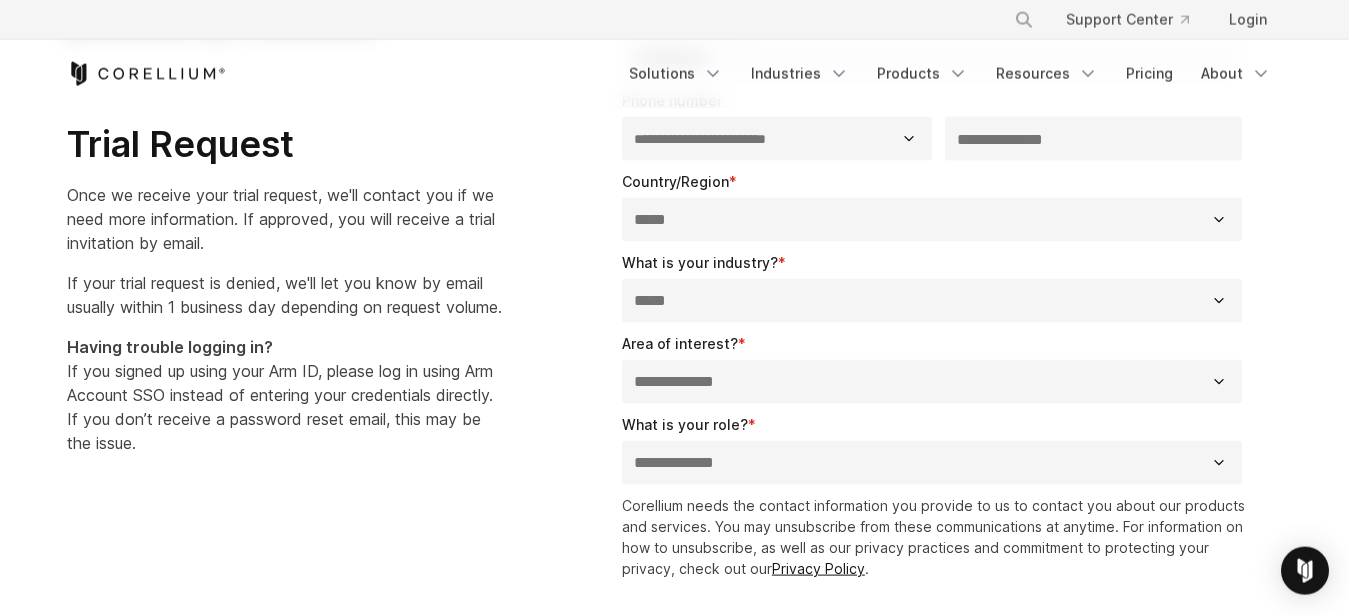 click on "*****" at bounding box center (0, 0) 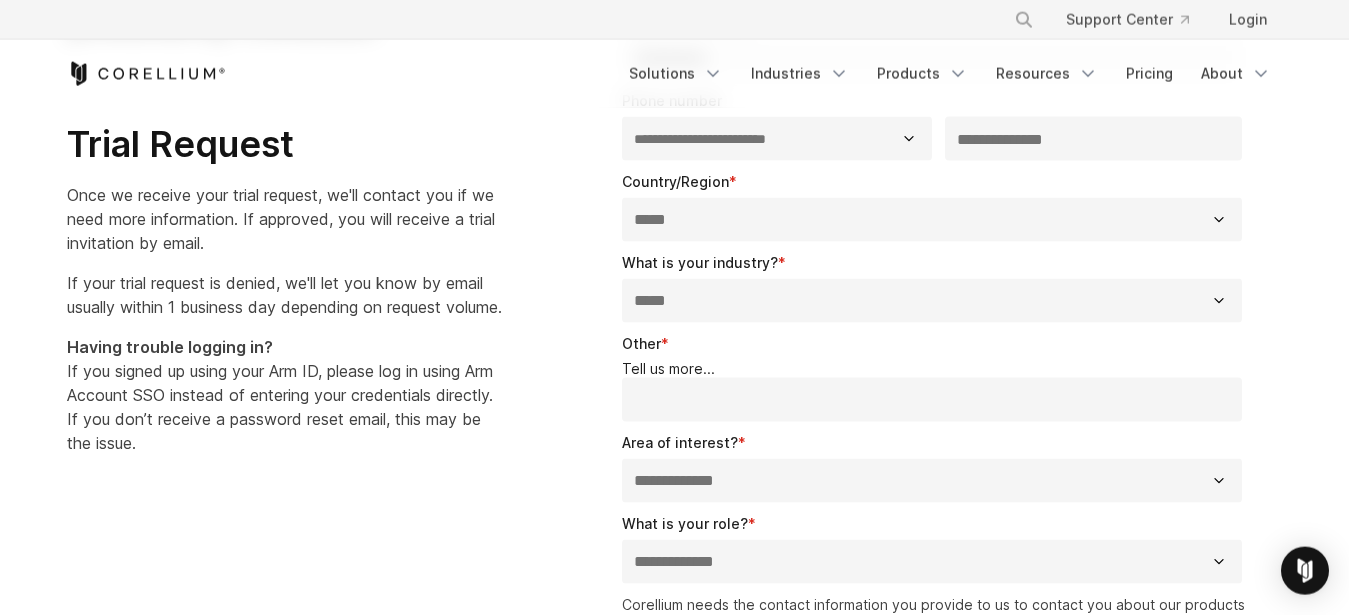 click on "**********" at bounding box center [932, 301] 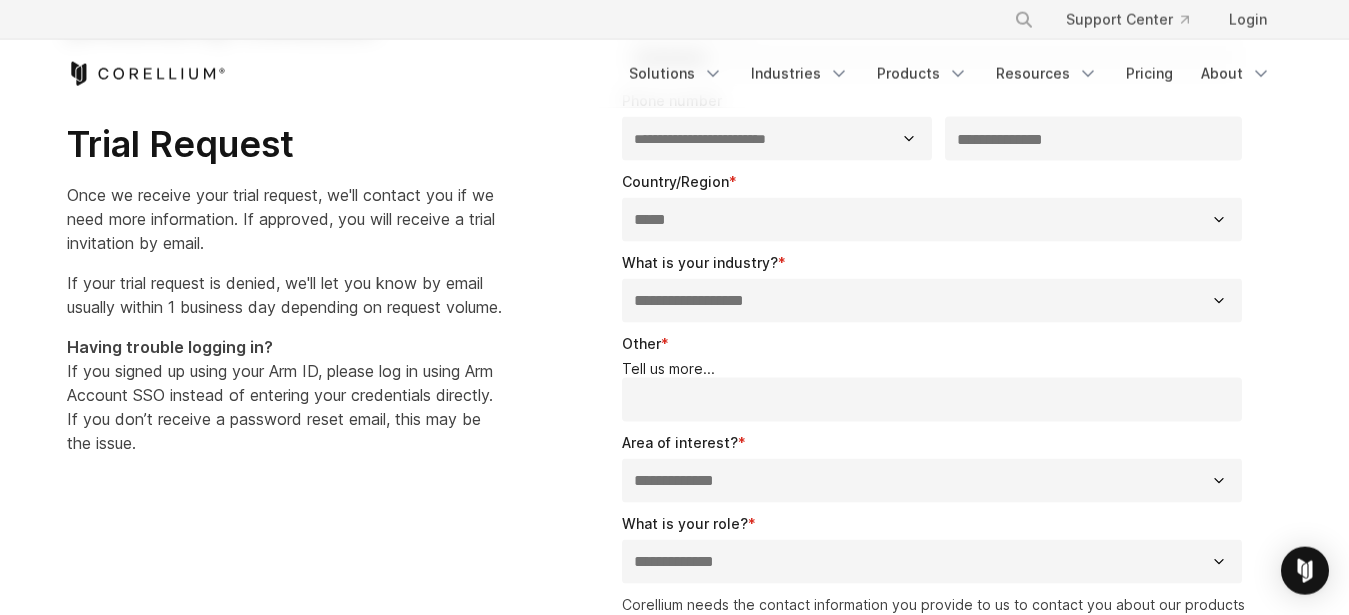 click on "**********" at bounding box center [0, 0] 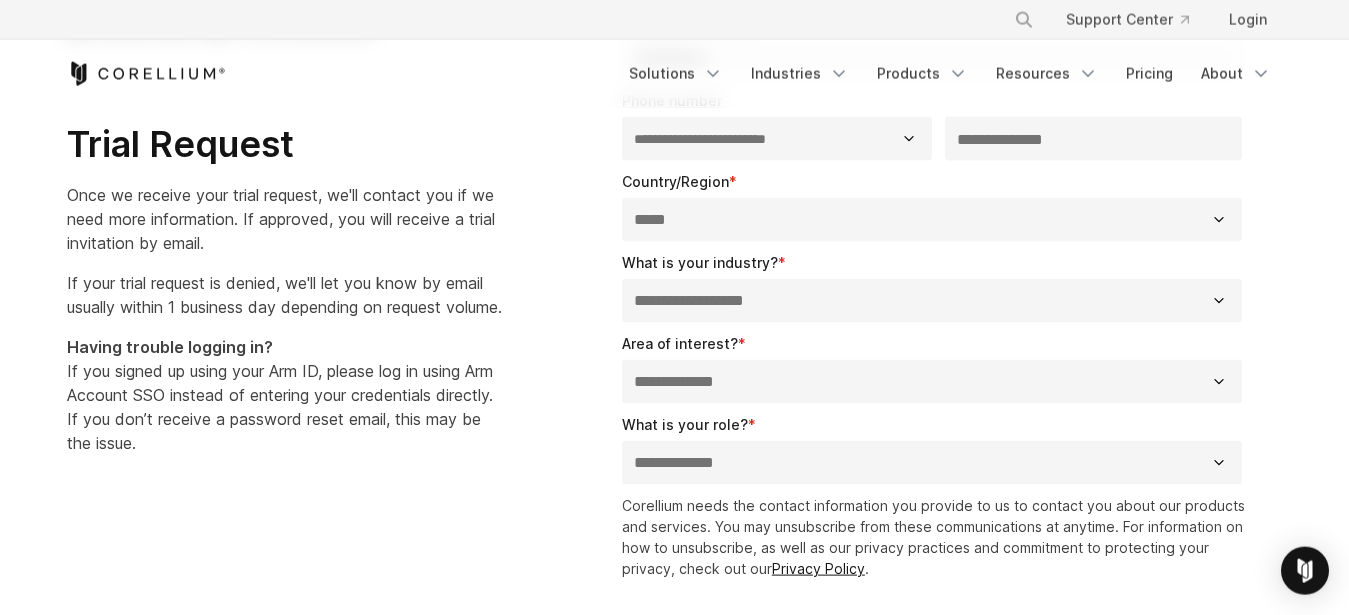 click on "**********" at bounding box center [932, 382] 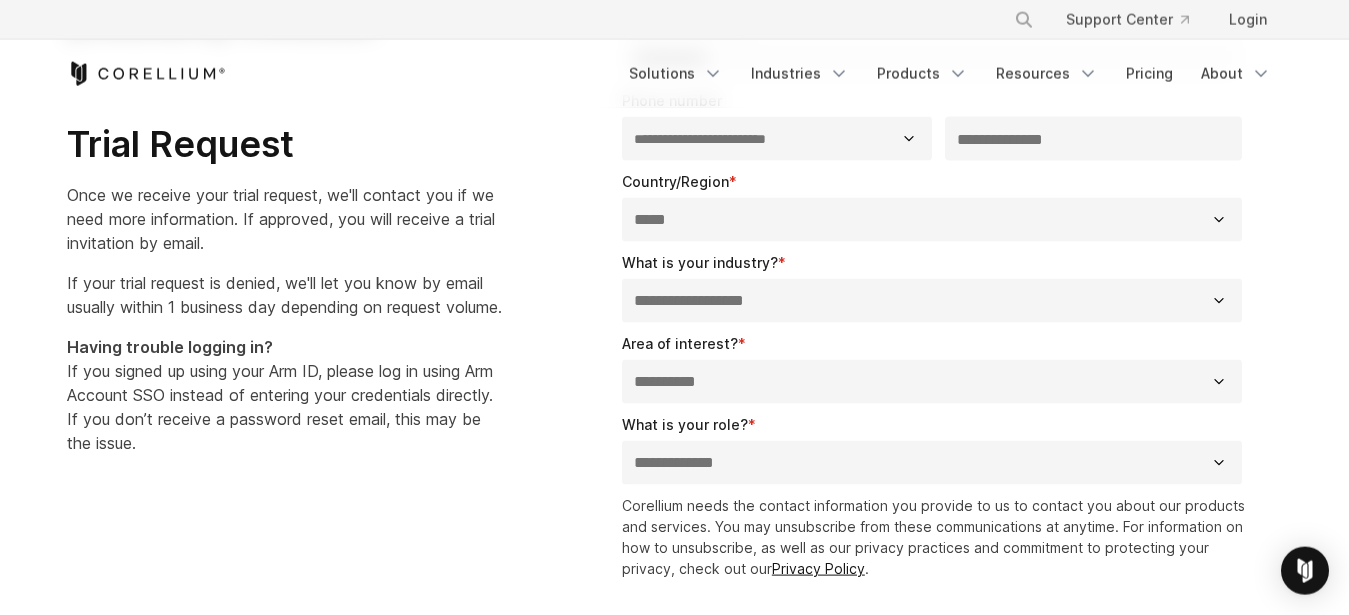 click on "**********" at bounding box center [0, 0] 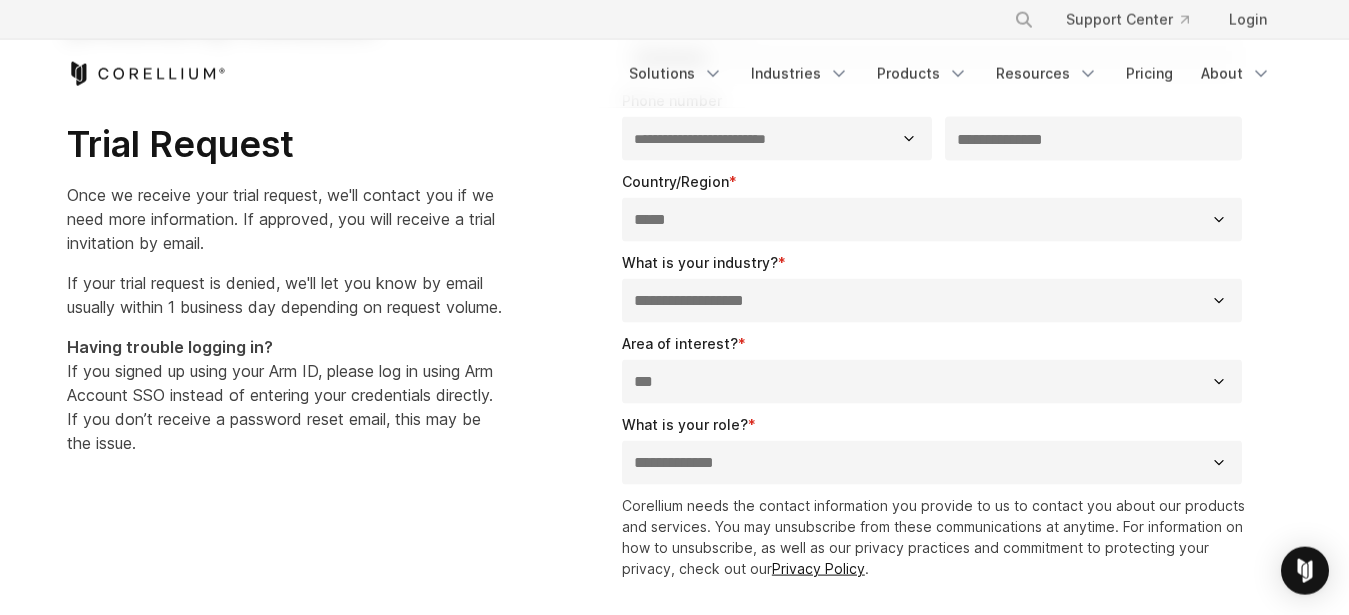 click on "***" at bounding box center (0, 0) 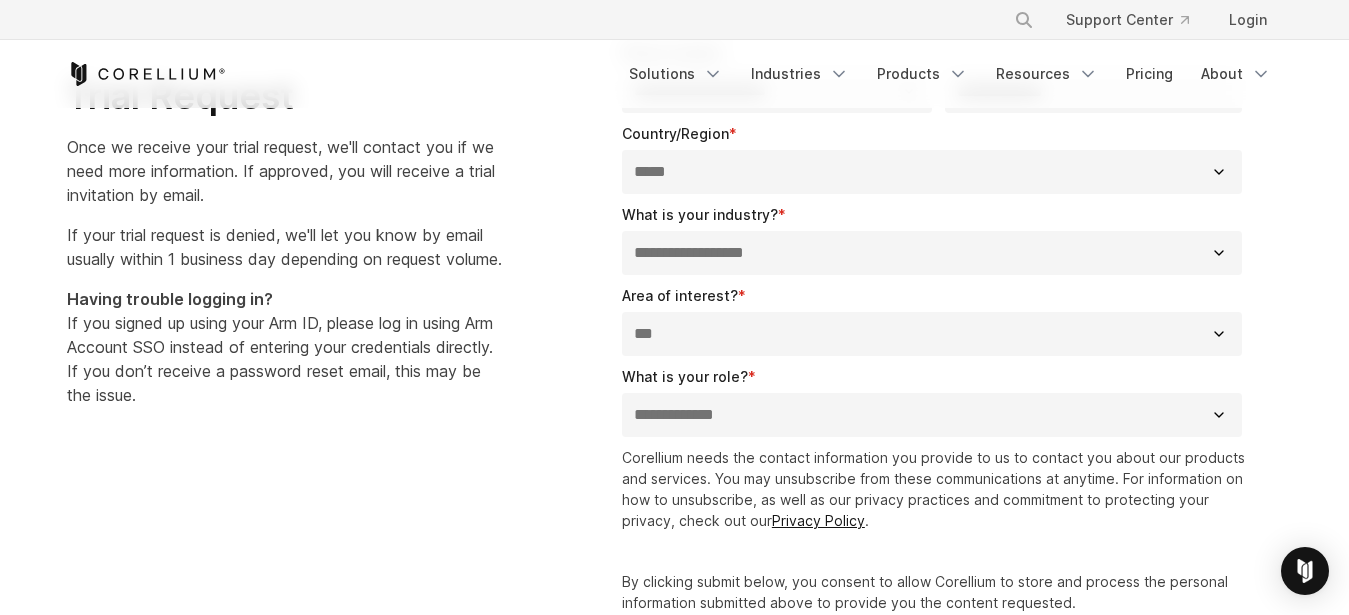 select on "**********" 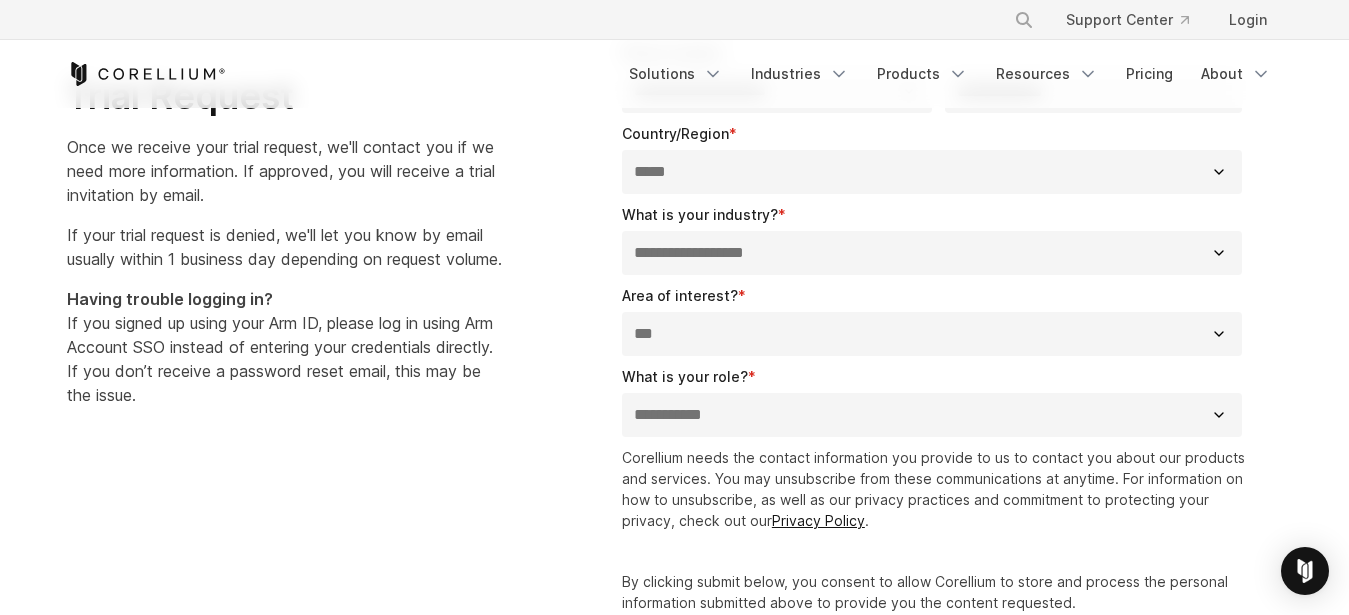 click on "**********" at bounding box center [0, 0] 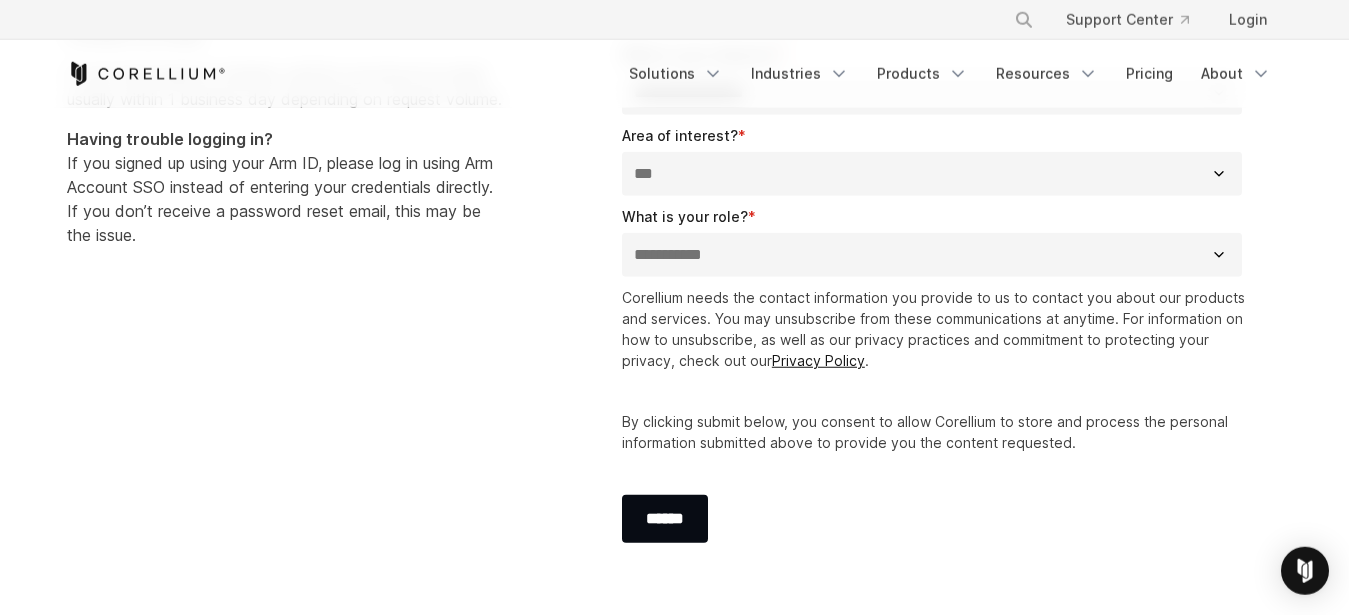 scroll, scrollTop: 571, scrollLeft: 0, axis: vertical 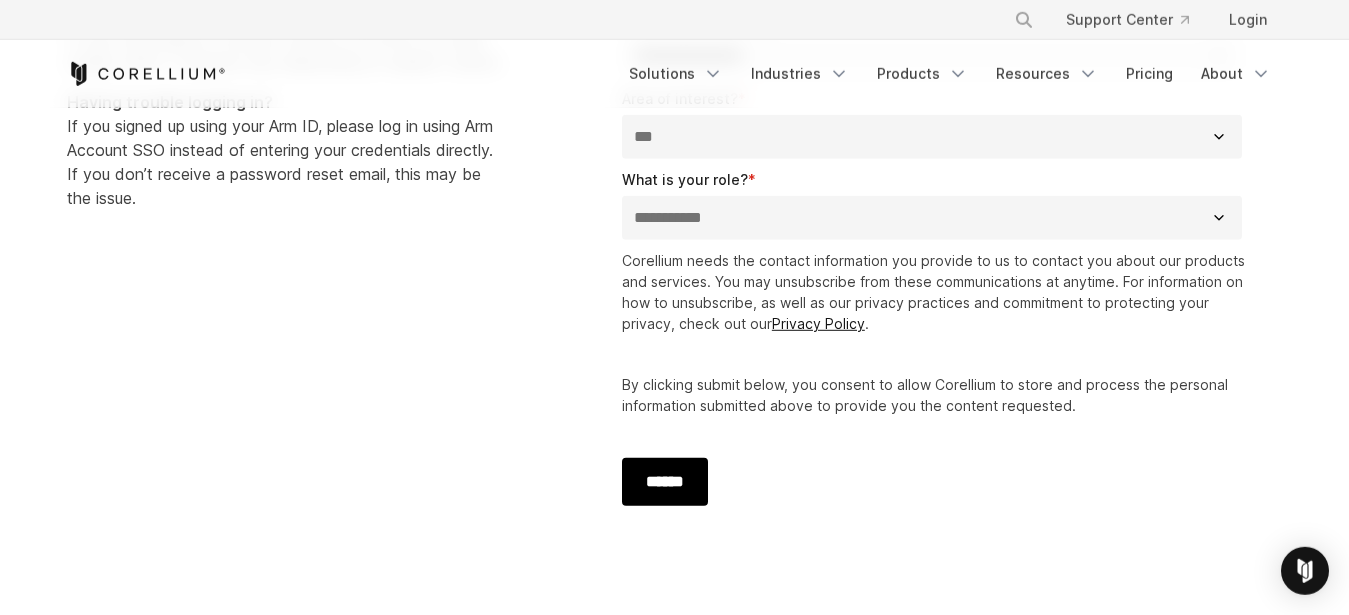 click on "******" at bounding box center [665, 482] 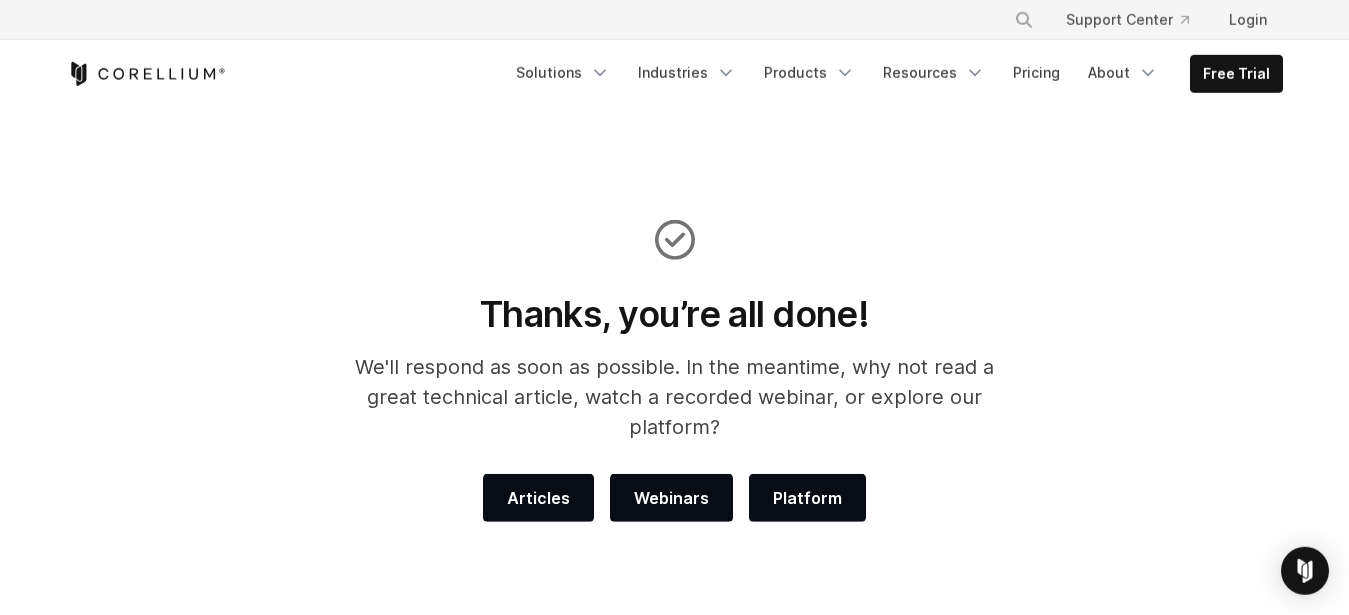 scroll, scrollTop: 129, scrollLeft: 0, axis: vertical 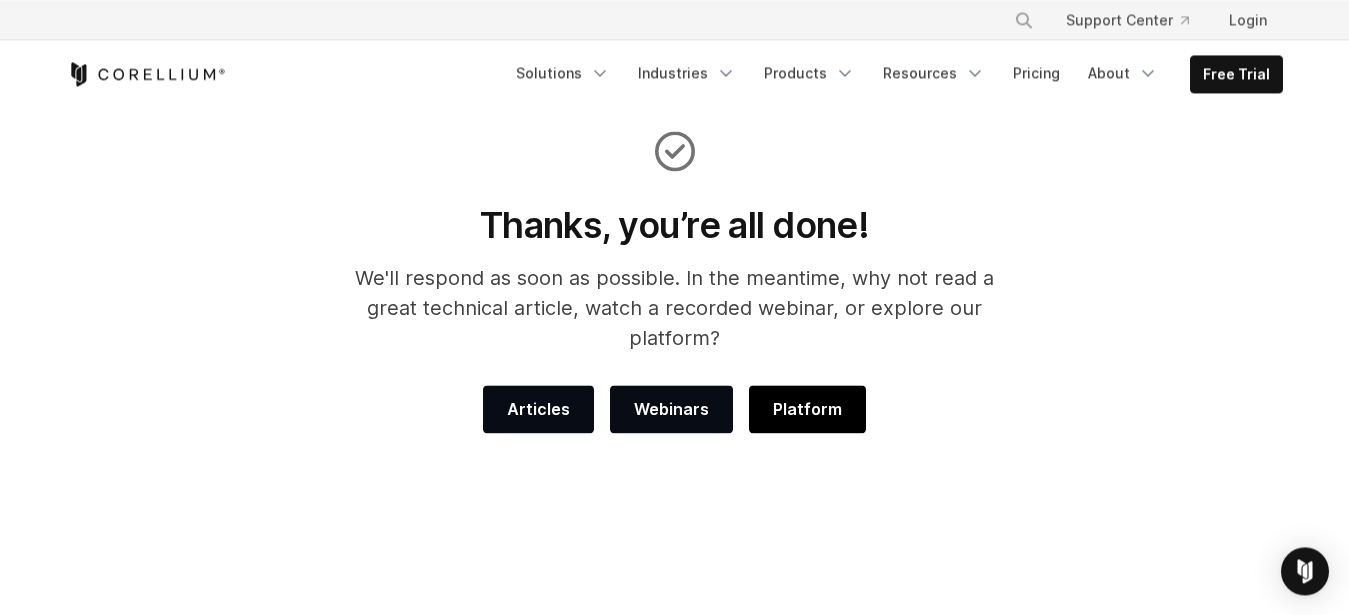 click on "Platform" at bounding box center [807, 409] 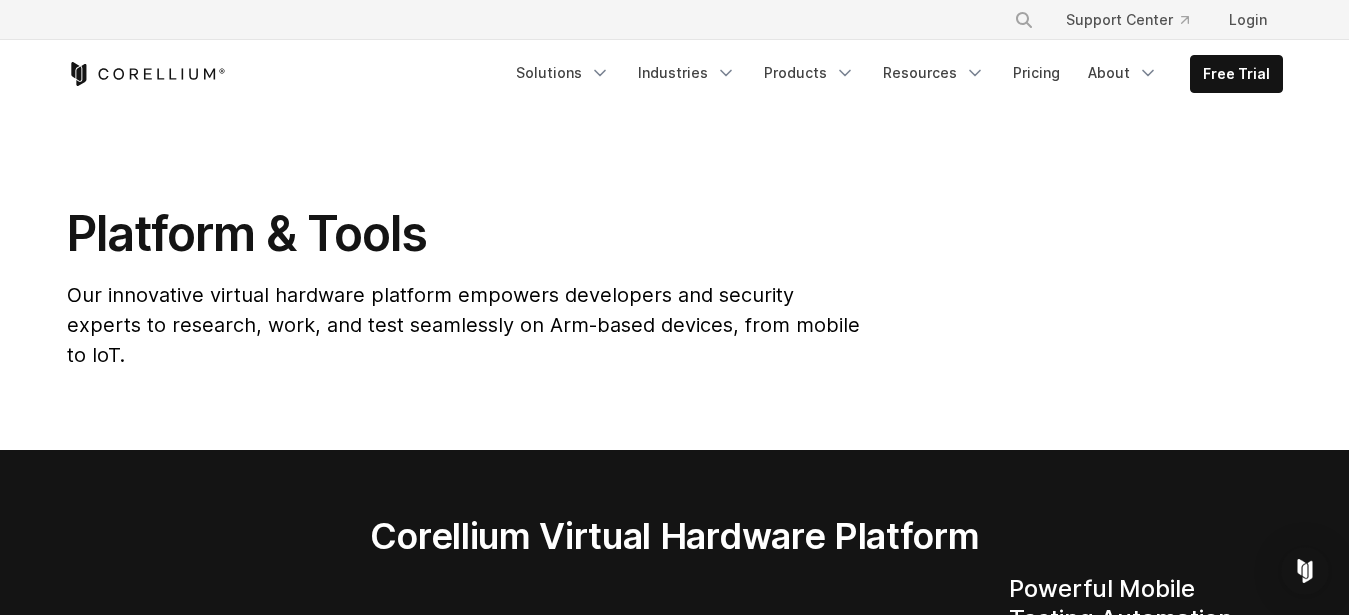 scroll, scrollTop: 0, scrollLeft: 0, axis: both 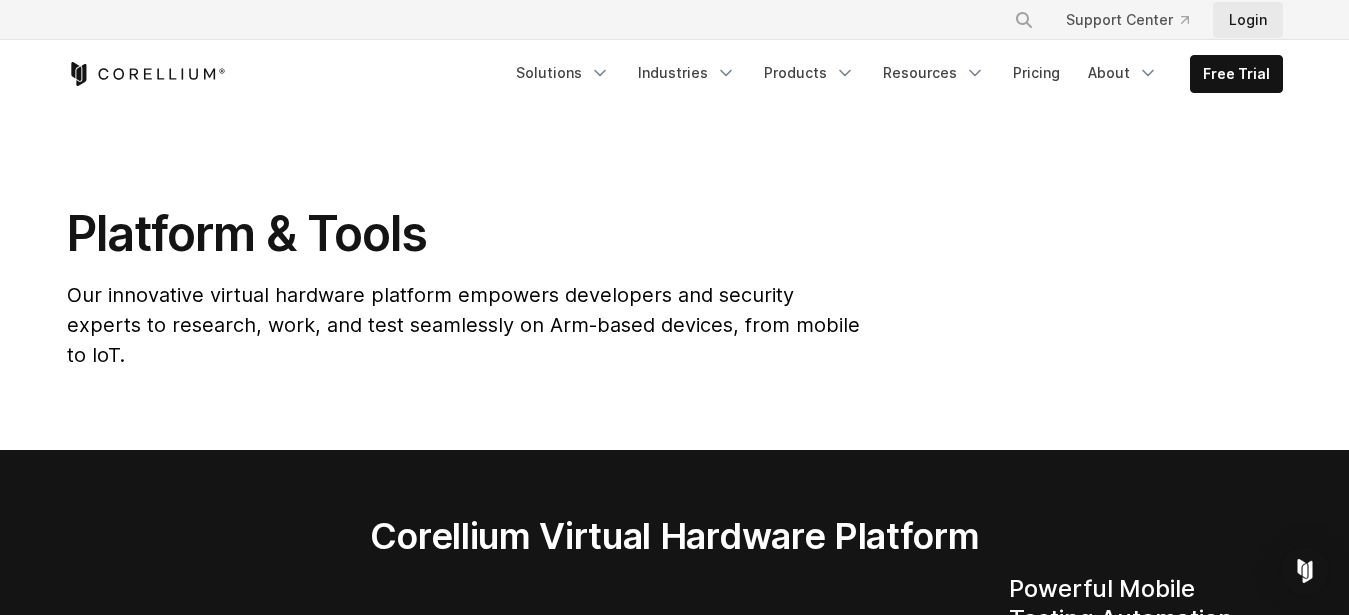 click on "Login" at bounding box center (1248, 20) 